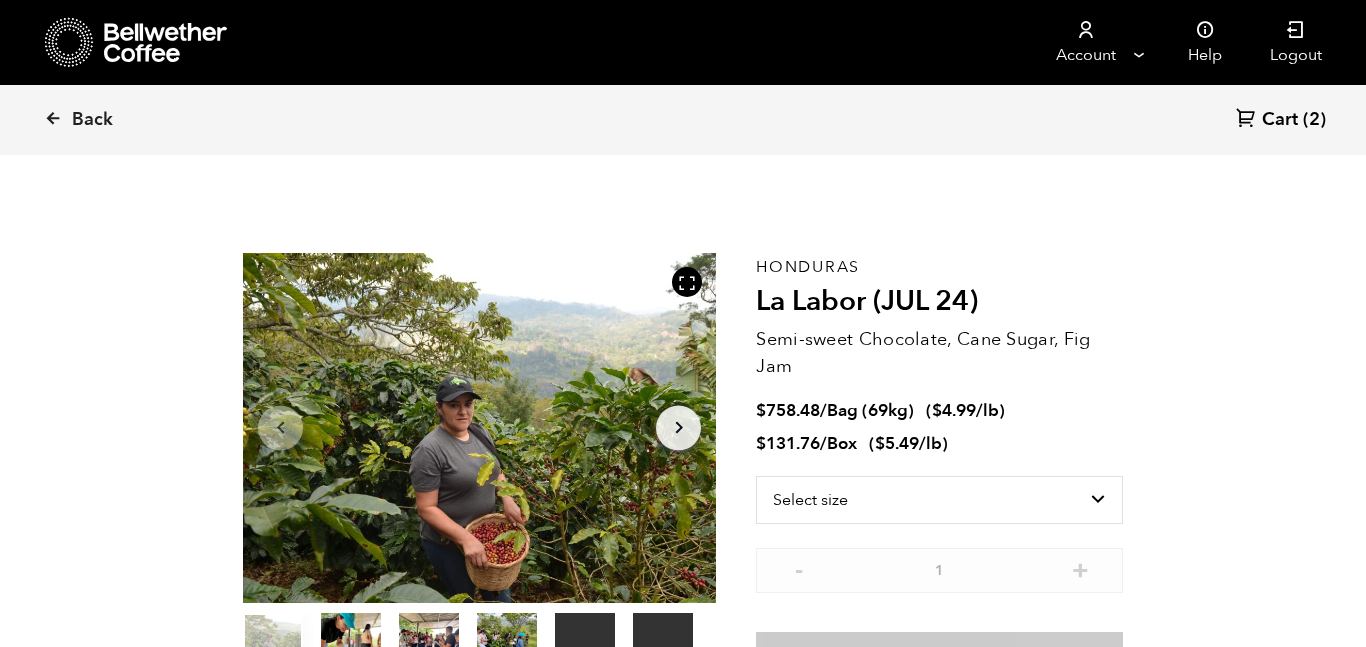 scroll, scrollTop: 0, scrollLeft: 0, axis: both 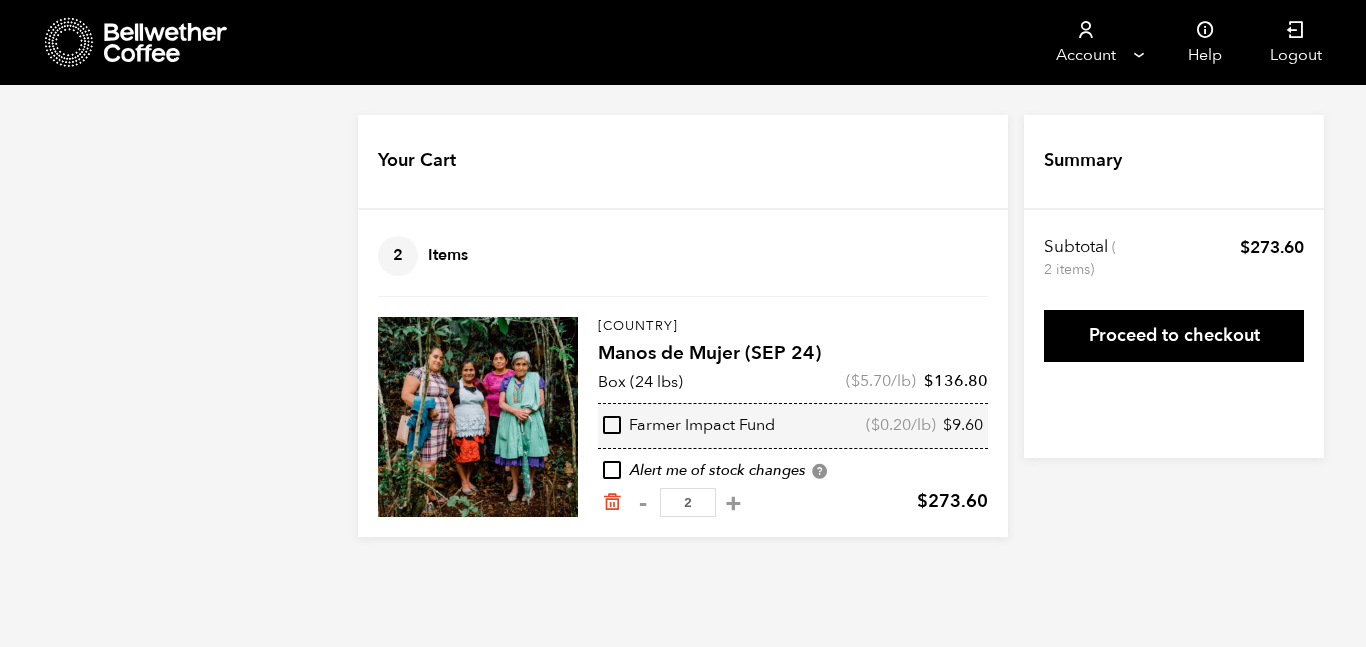 click 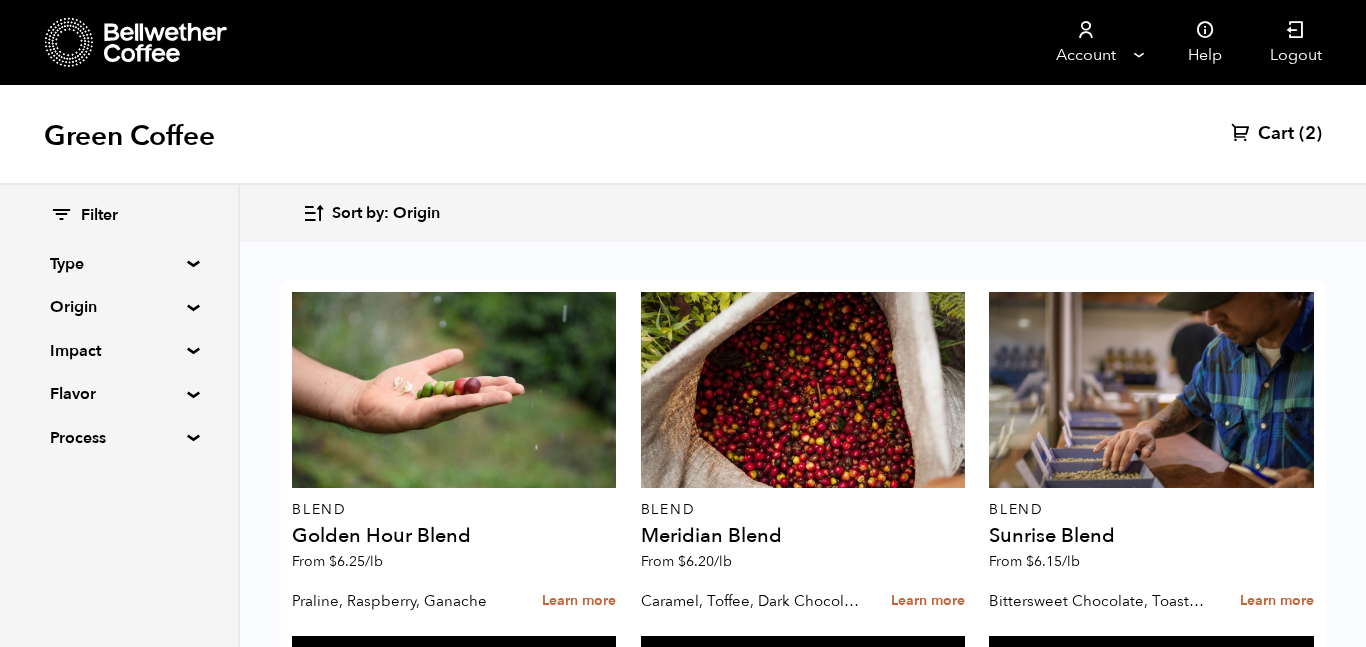 scroll, scrollTop: 480, scrollLeft: 0, axis: vertical 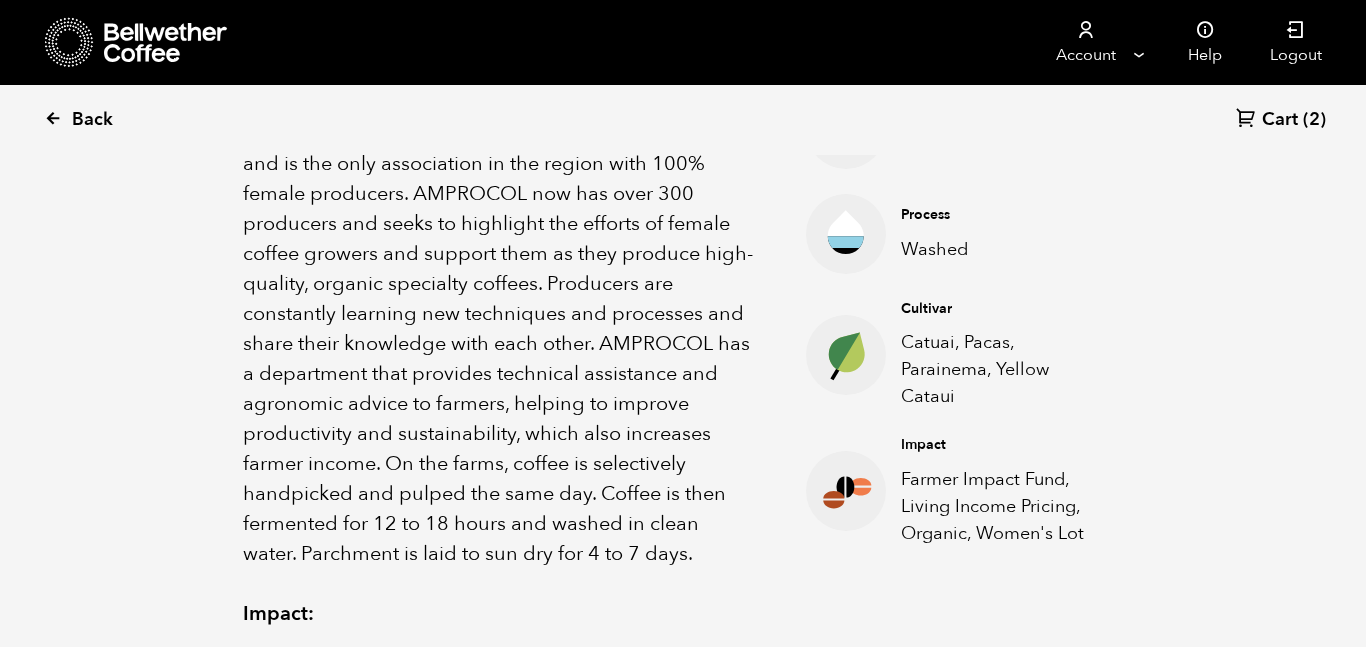 click on "Back" at bounding box center (92, 120) 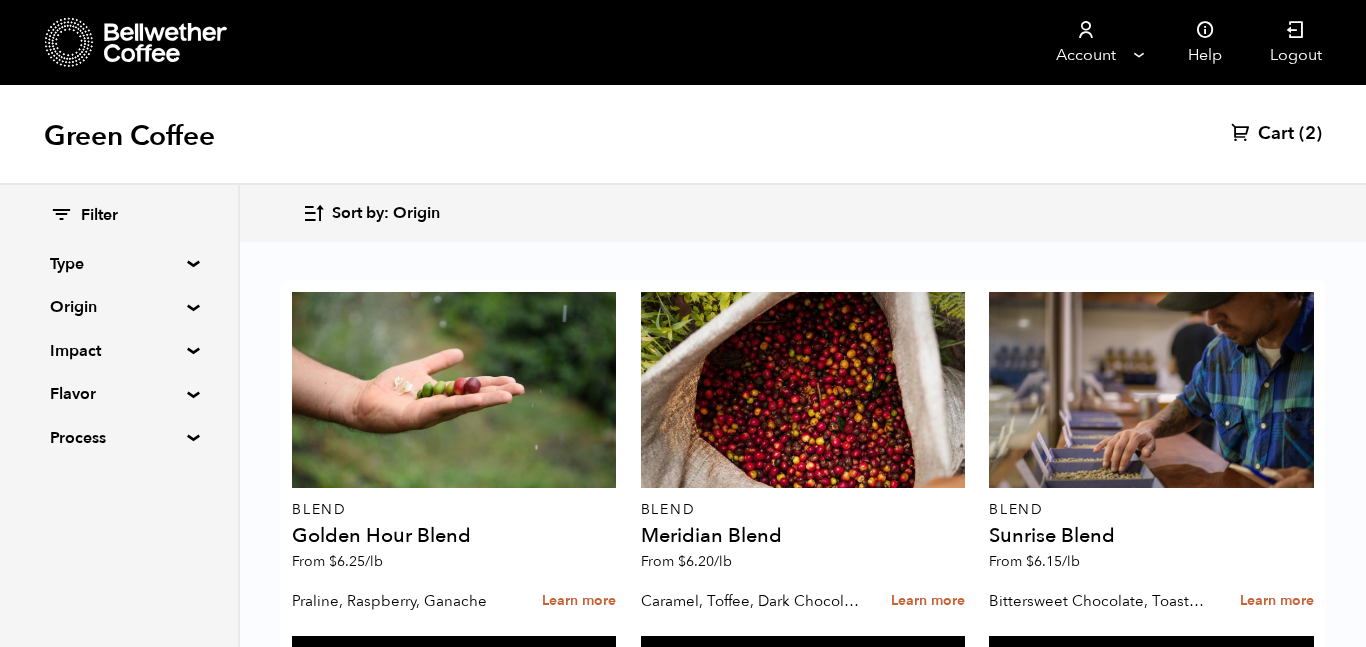 scroll, scrollTop: 1674, scrollLeft: 0, axis: vertical 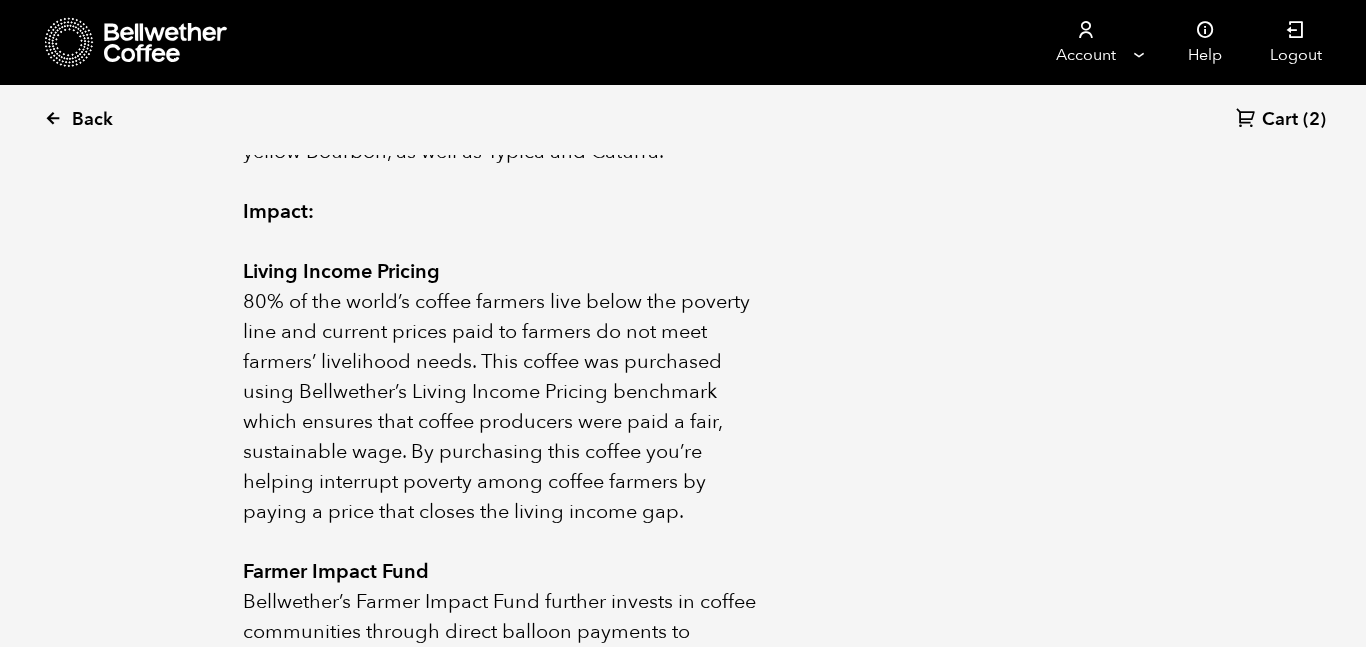click on "Back" at bounding box center [92, 120] 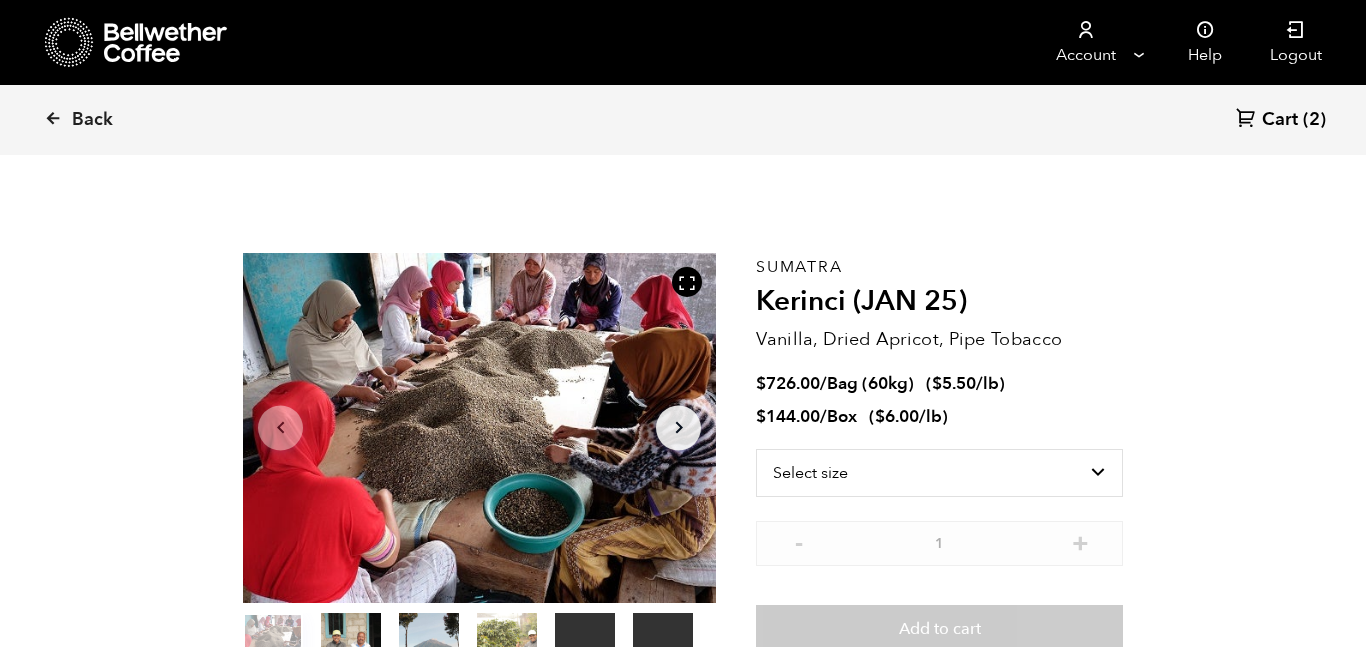 scroll, scrollTop: 0, scrollLeft: 0, axis: both 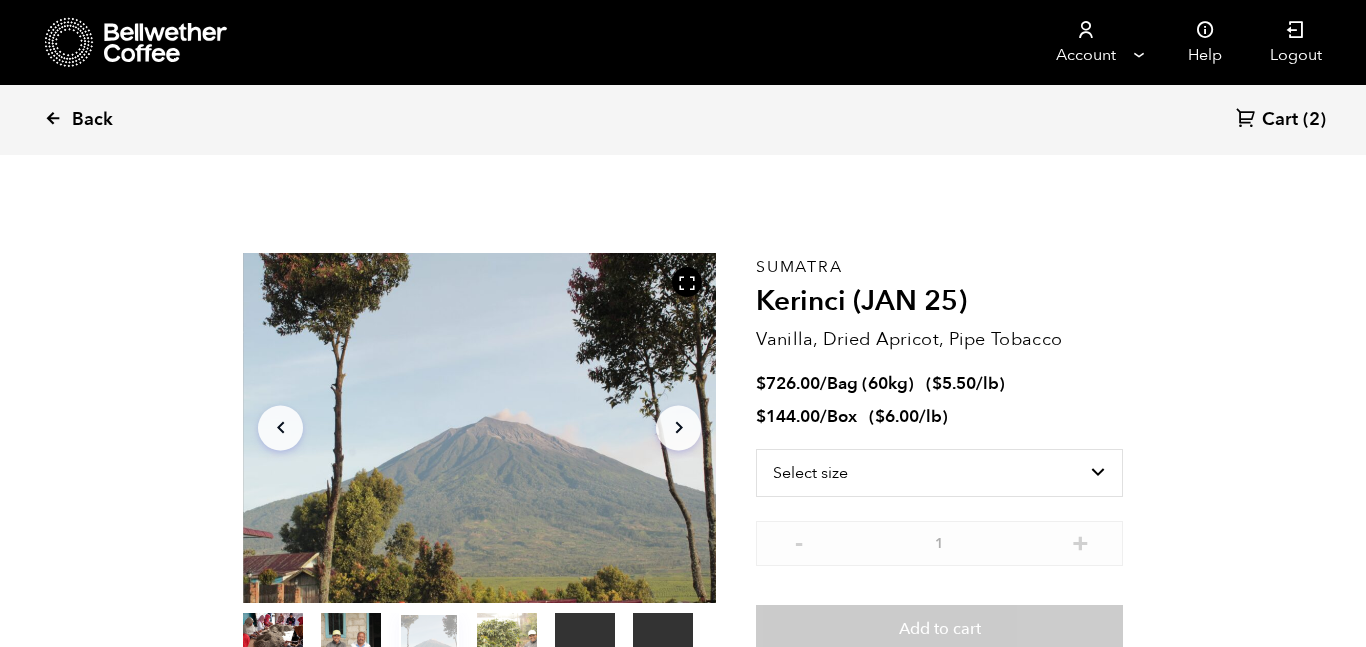 click on "Back" at bounding box center [92, 120] 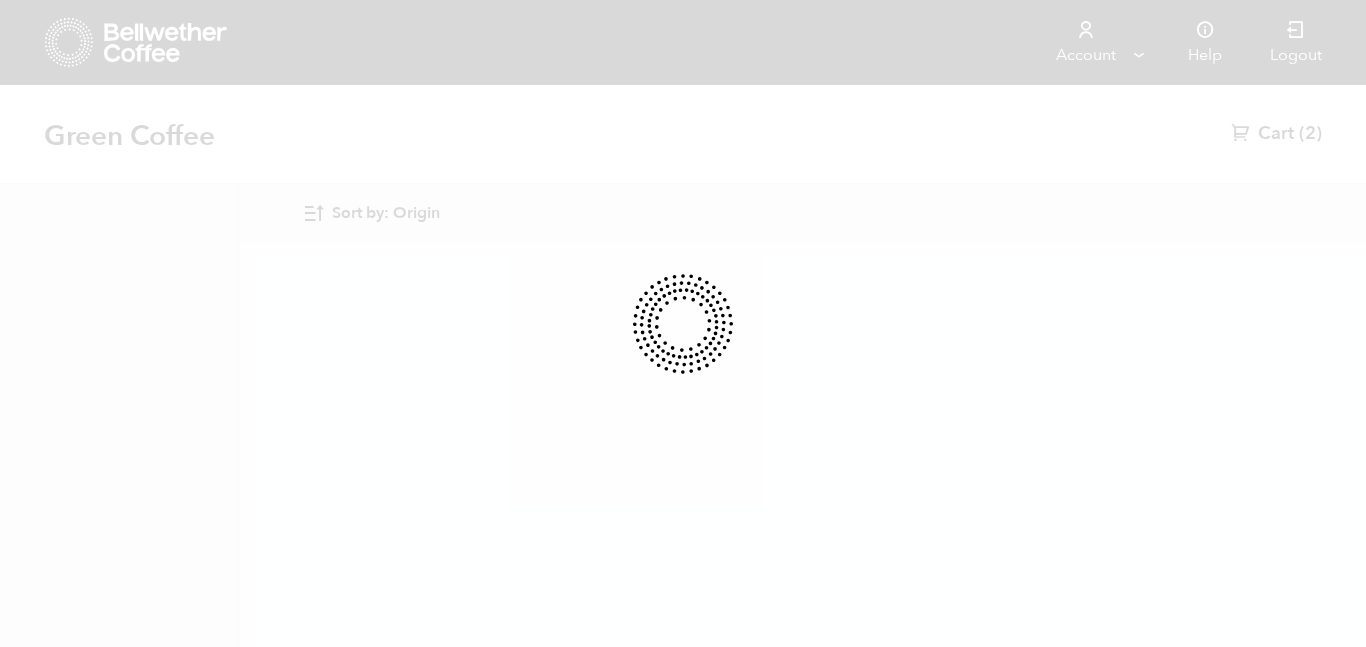 scroll, scrollTop: 0, scrollLeft: 0, axis: both 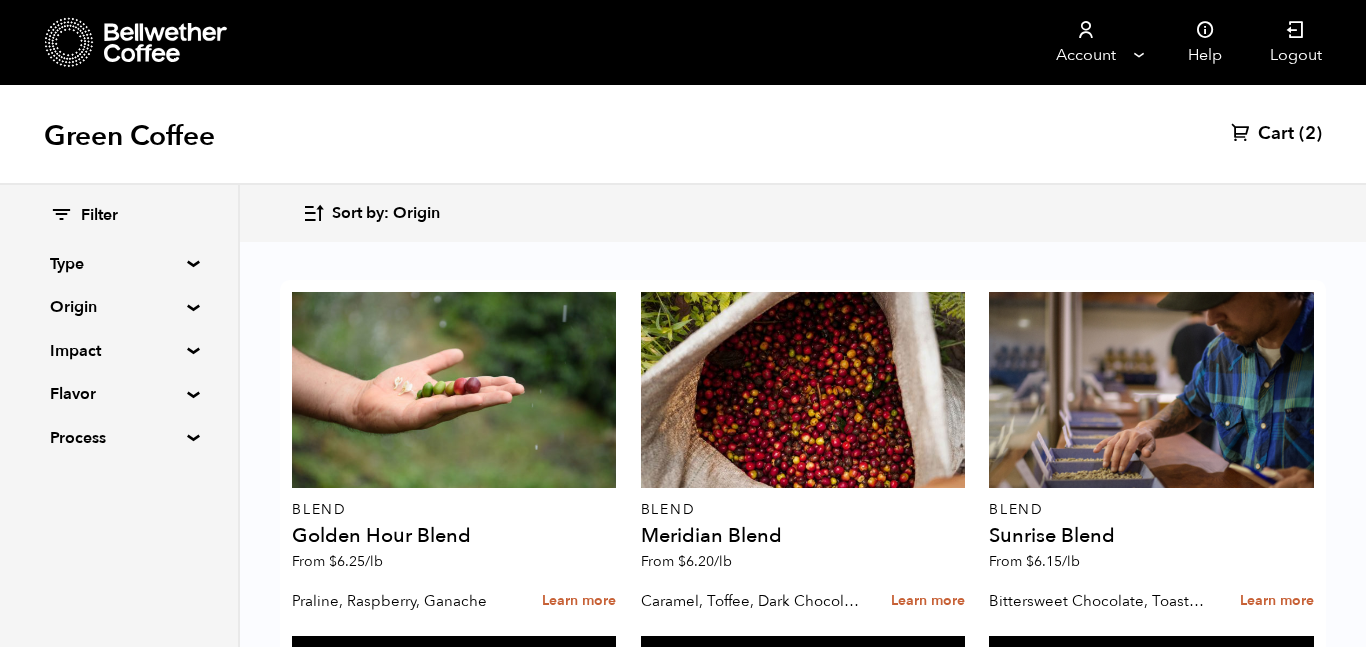 click on "Cart" at bounding box center (1276, 134) 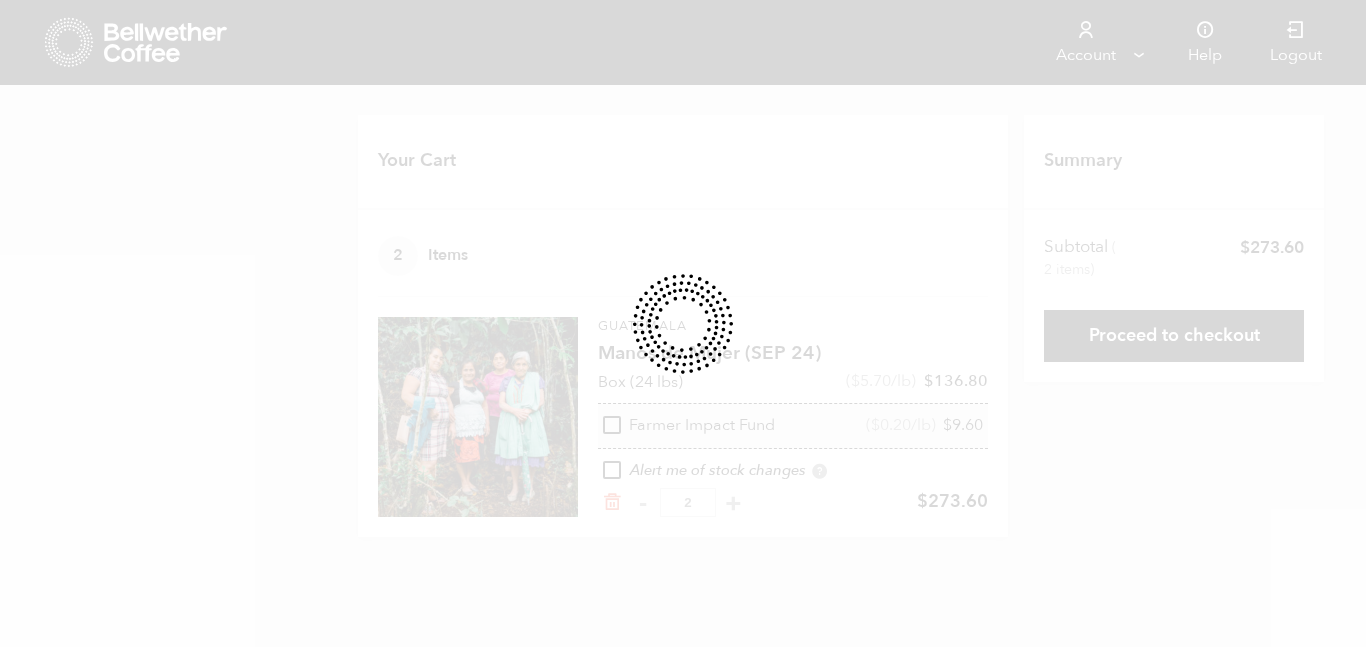 scroll, scrollTop: 0, scrollLeft: 0, axis: both 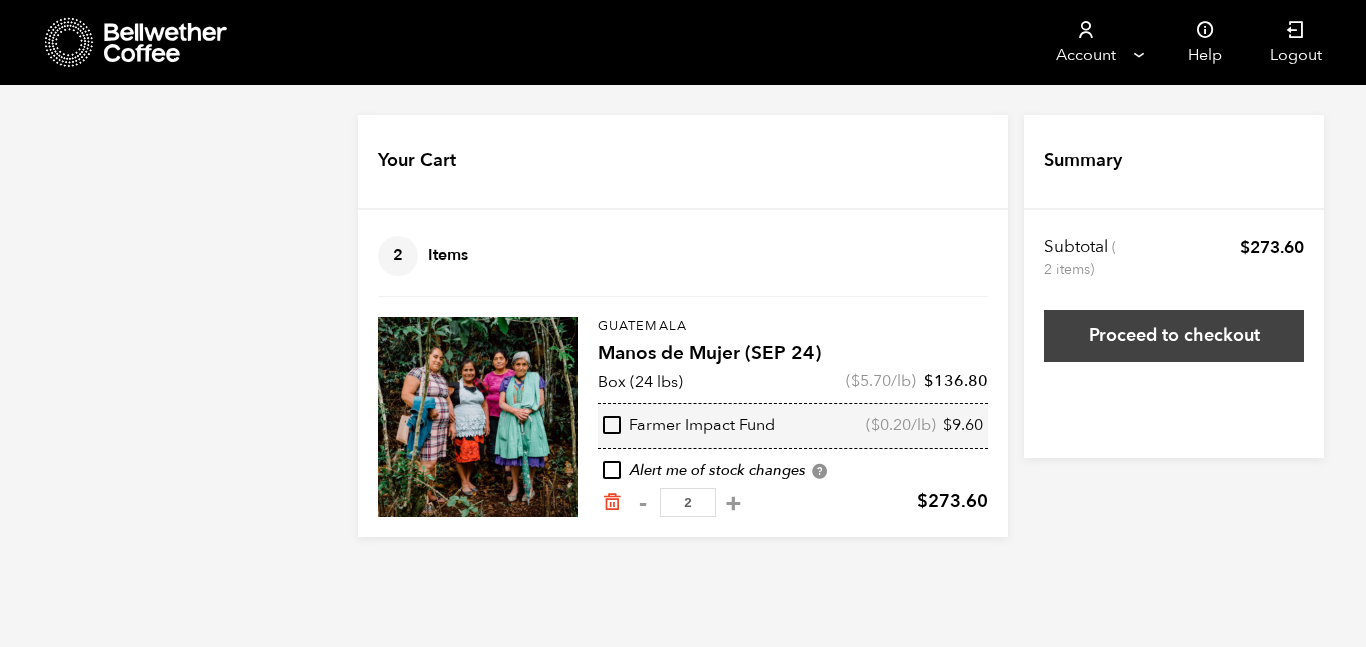 click on "Proceed to checkout" at bounding box center (1174, 336) 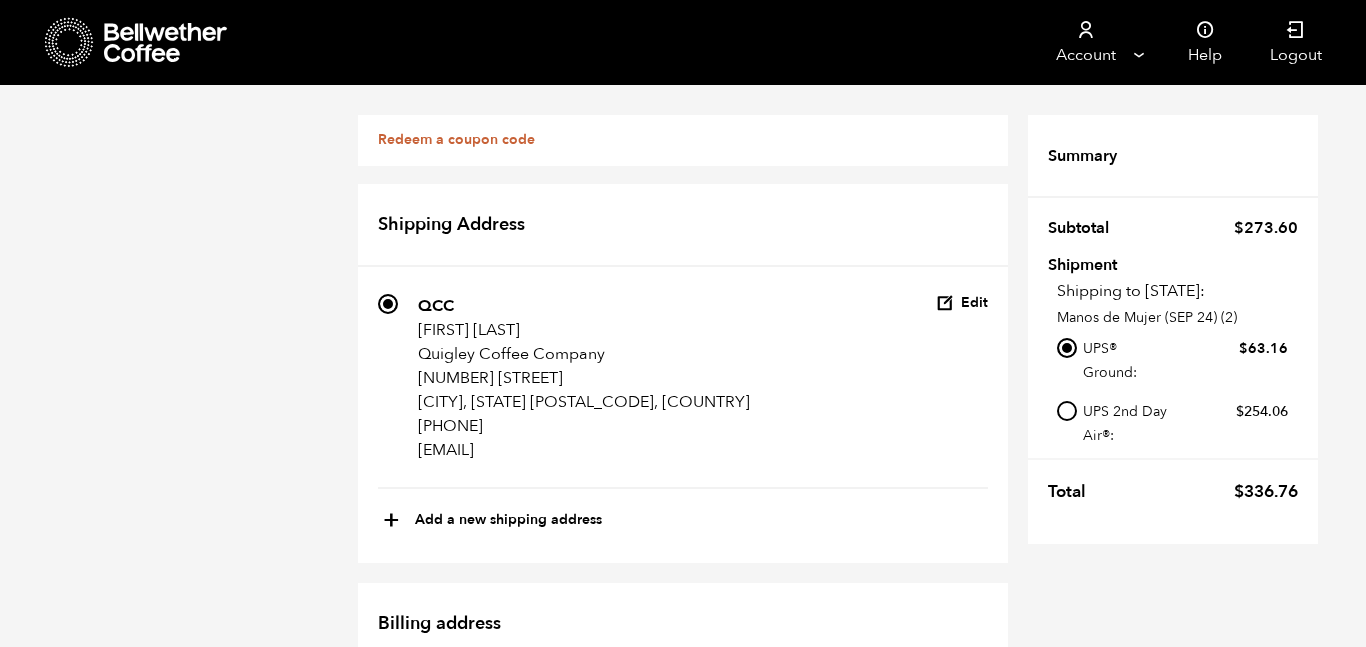 scroll, scrollTop: 775, scrollLeft: 0, axis: vertical 